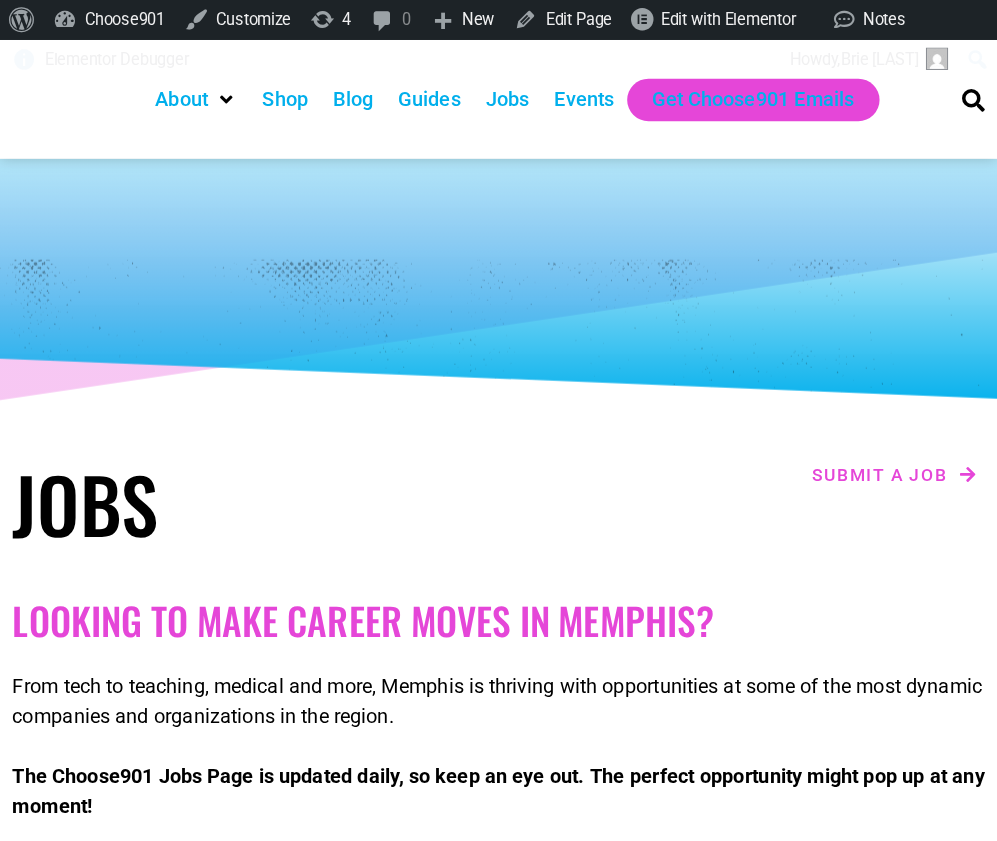 scroll, scrollTop: 0, scrollLeft: 0, axis: both 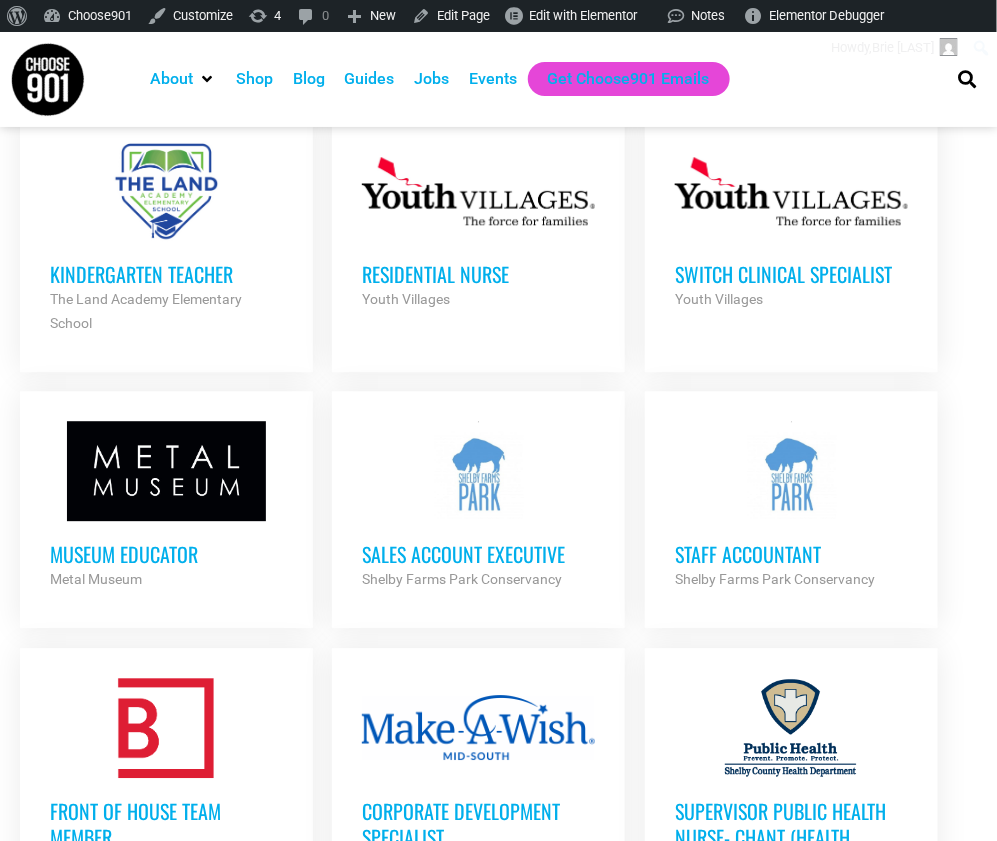 click on "Museum Educator" at bounding box center [166, 554] 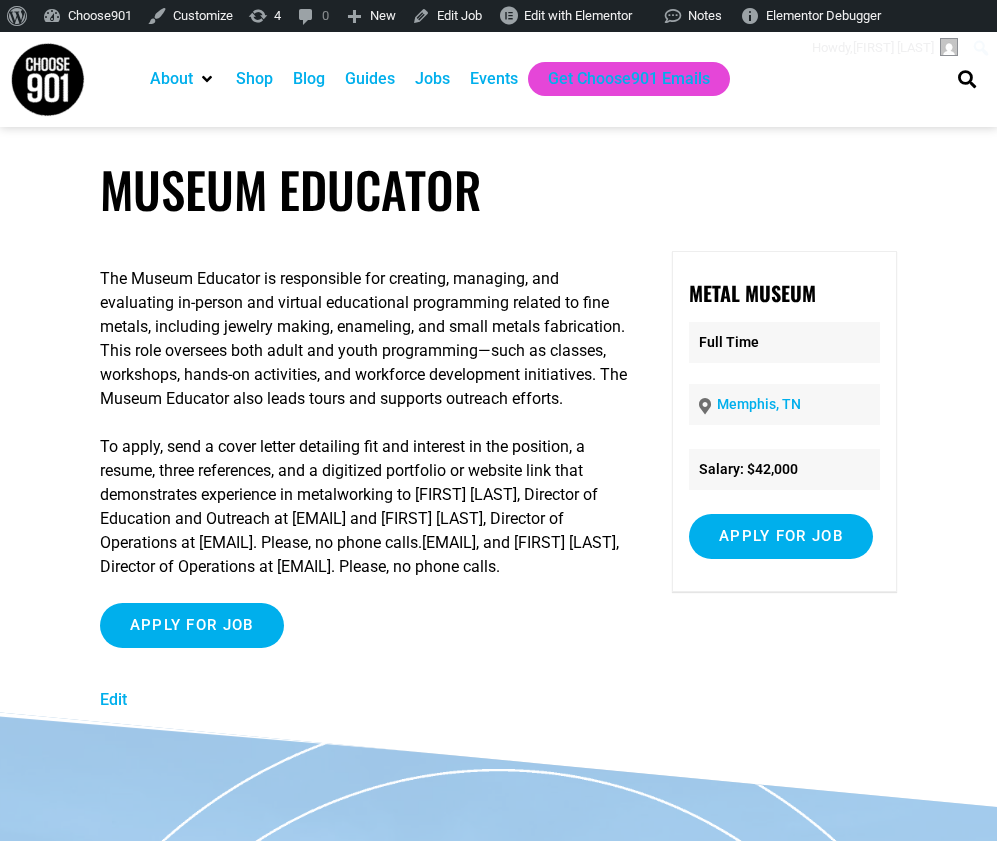 scroll, scrollTop: 0, scrollLeft: 0, axis: both 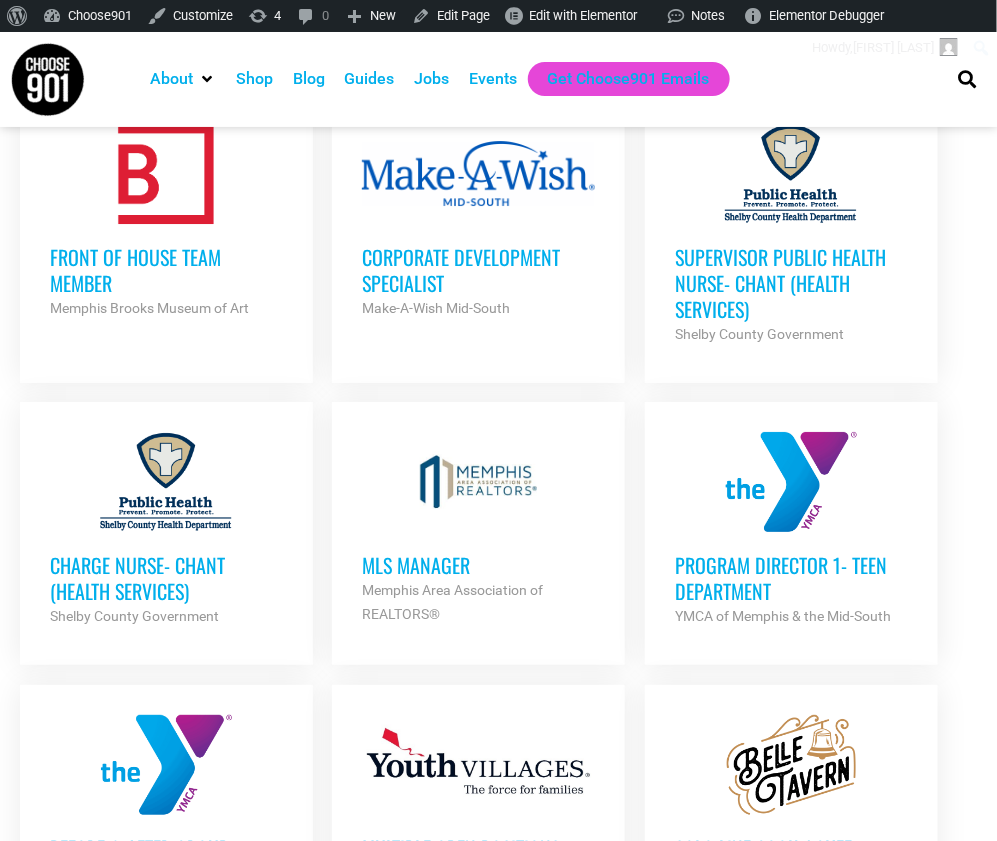 click on "Charge Nurse- CHANT (Health Services)" at bounding box center (166, 578) 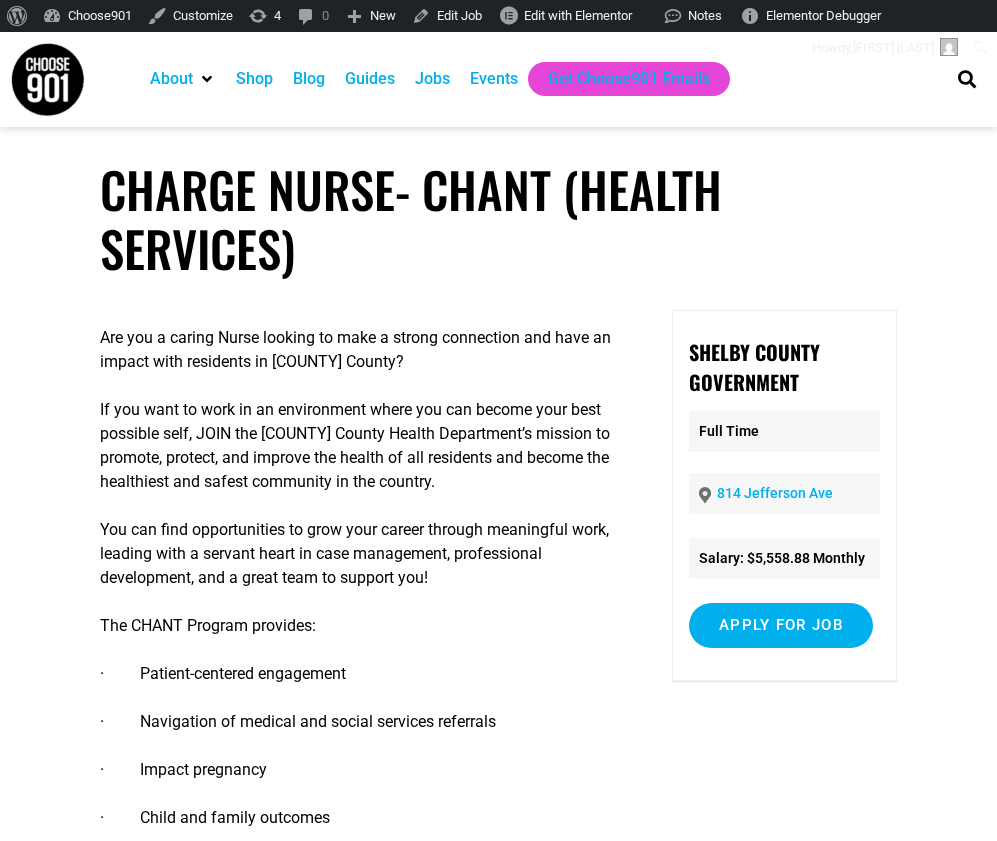 scroll, scrollTop: 0, scrollLeft: 0, axis: both 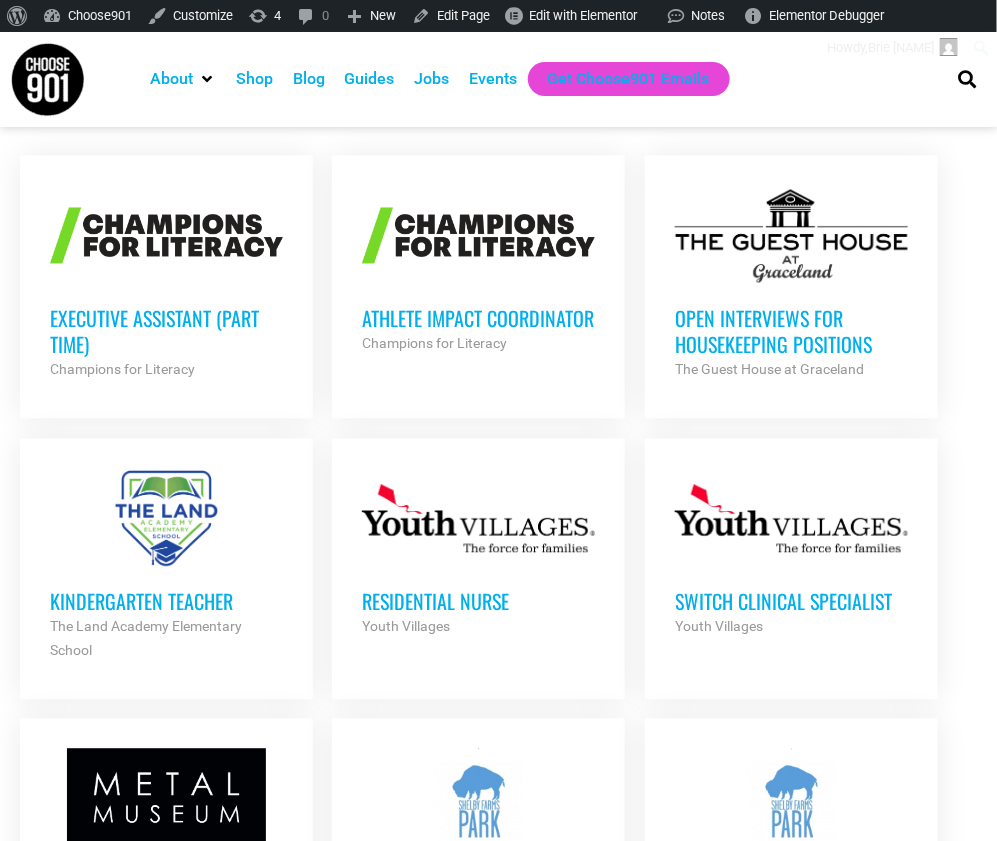 click on "Athlete Impact Coordinator" at bounding box center (478, 319) 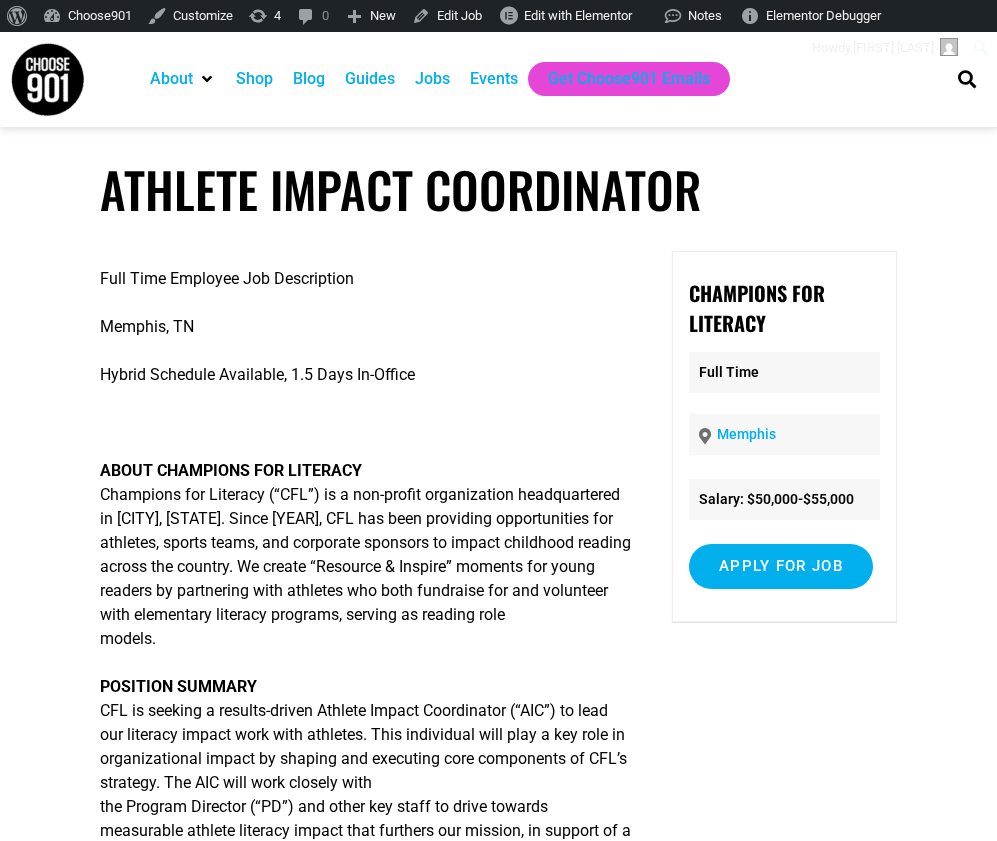 scroll, scrollTop: 0, scrollLeft: 0, axis: both 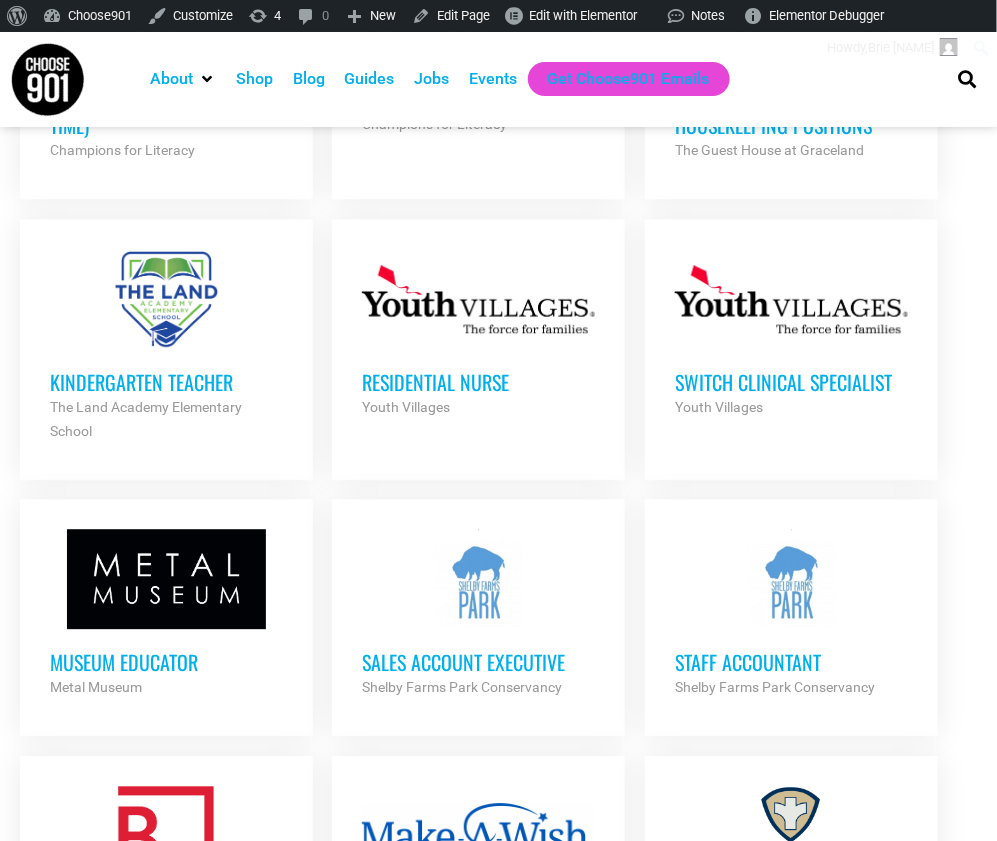 click on "Staff Accountant" at bounding box center (791, 662) 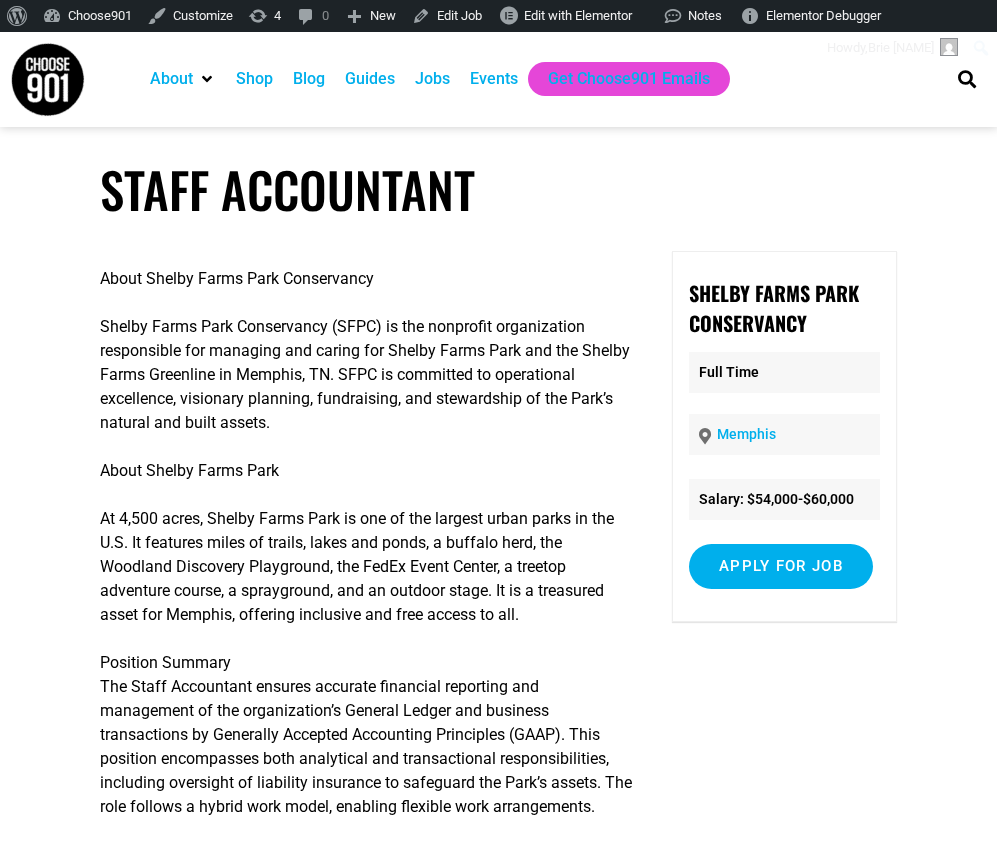 scroll, scrollTop: 0, scrollLeft: 0, axis: both 